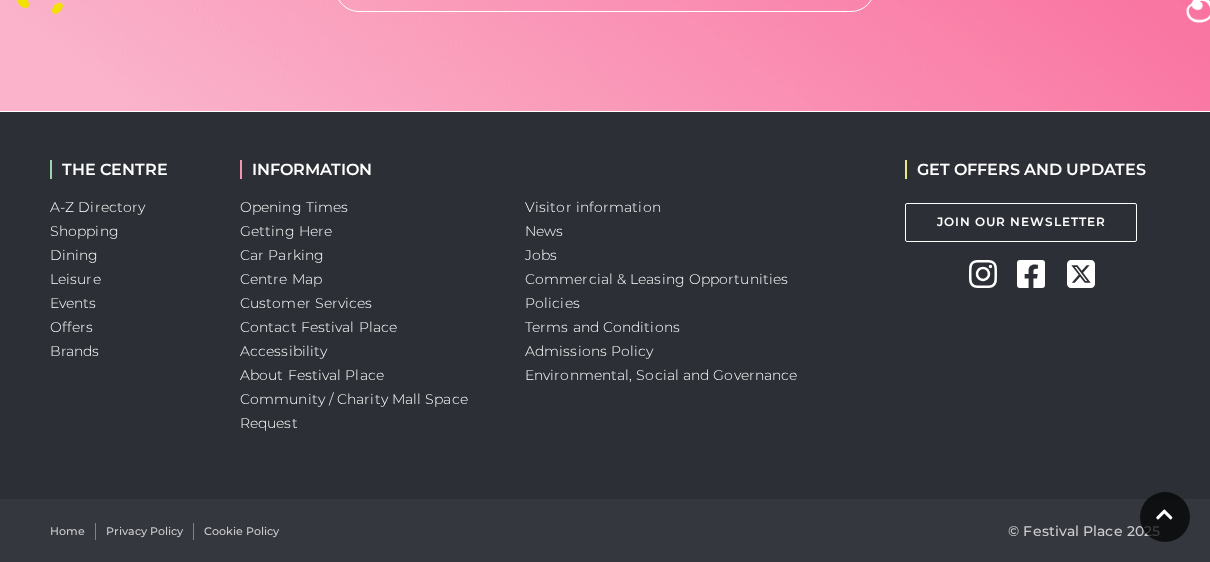 scroll, scrollTop: 3827, scrollLeft: 0, axis: vertical 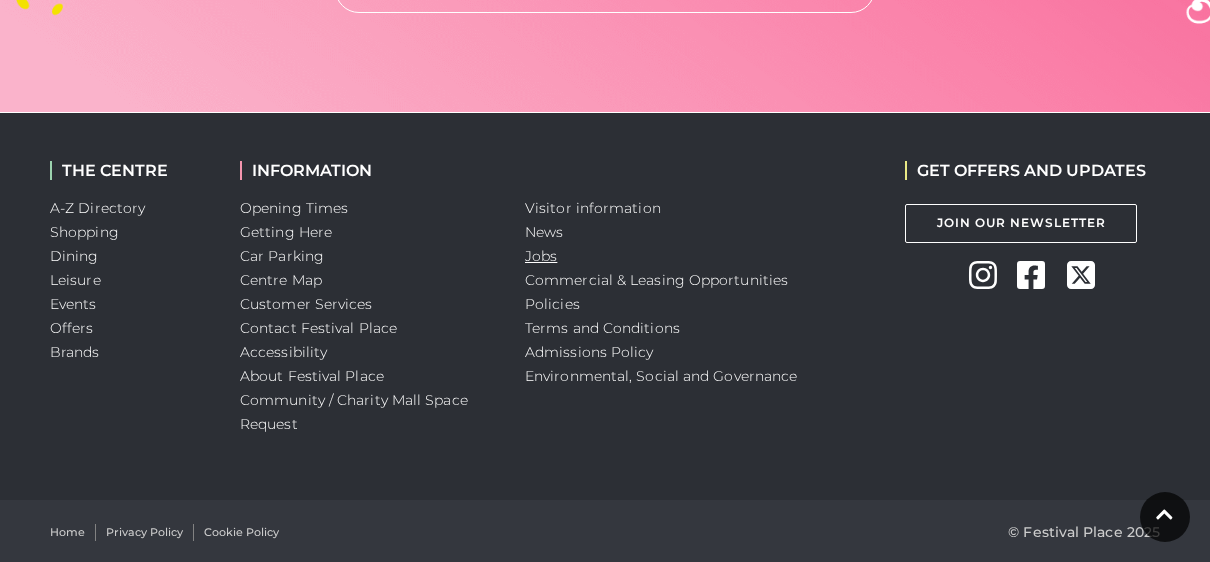 click on "Jobs" at bounding box center [541, 256] 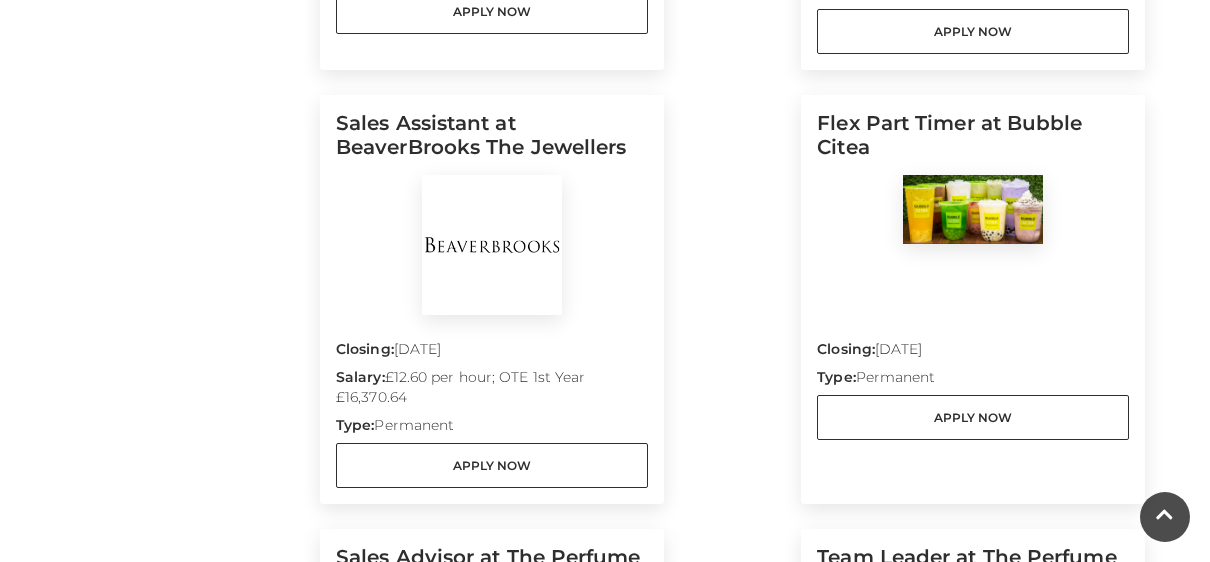scroll, scrollTop: 1448, scrollLeft: 0, axis: vertical 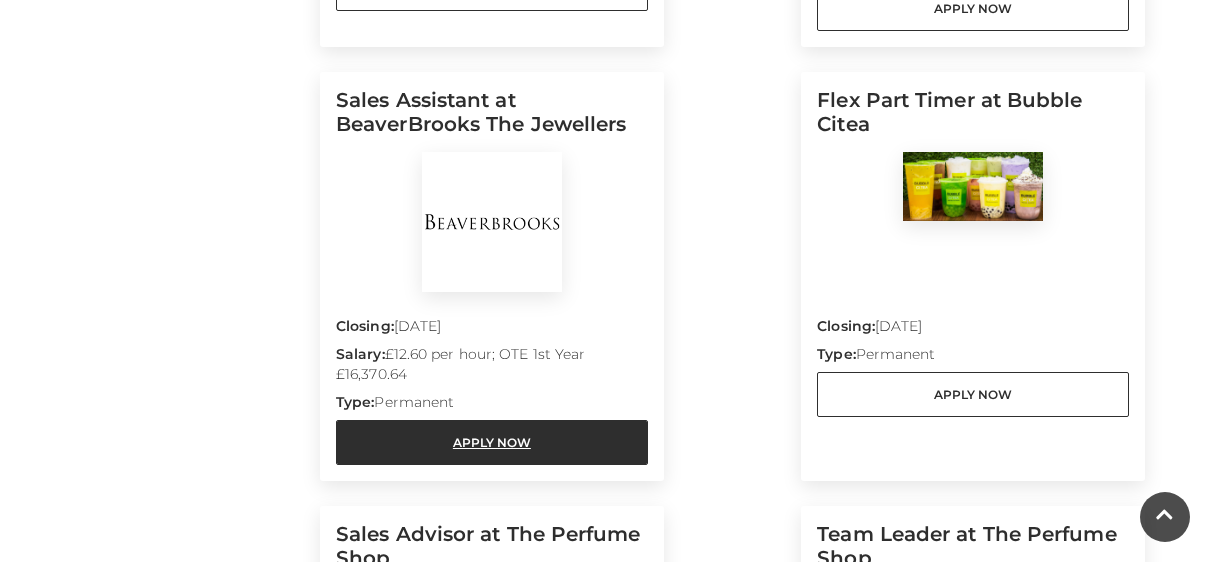 click on "Apply Now" at bounding box center (492, 442) 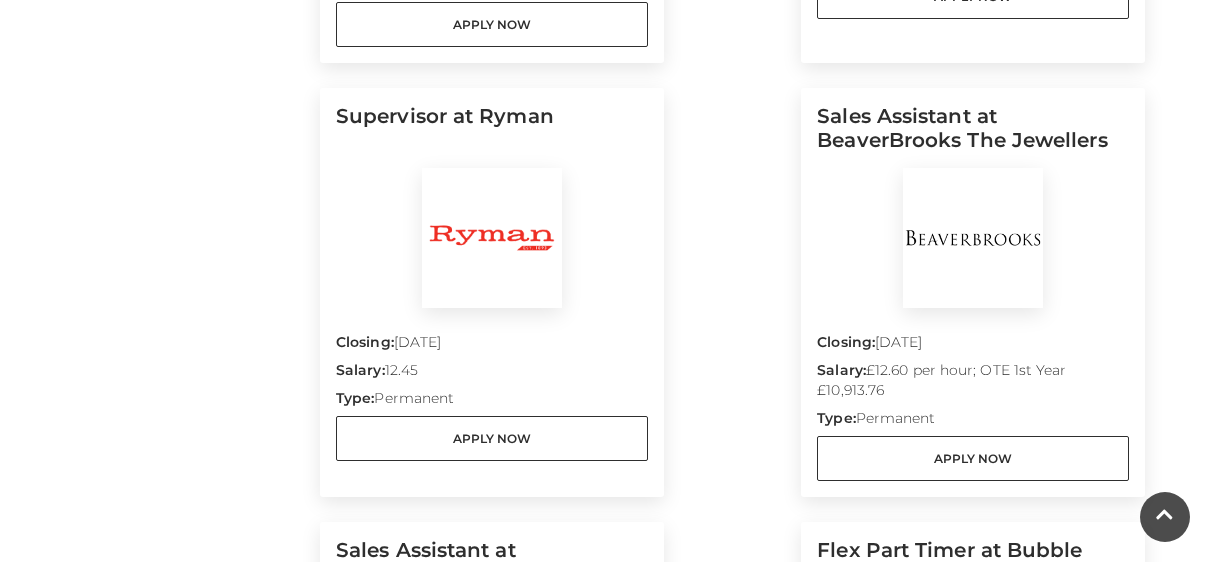 scroll, scrollTop: 1000, scrollLeft: 0, axis: vertical 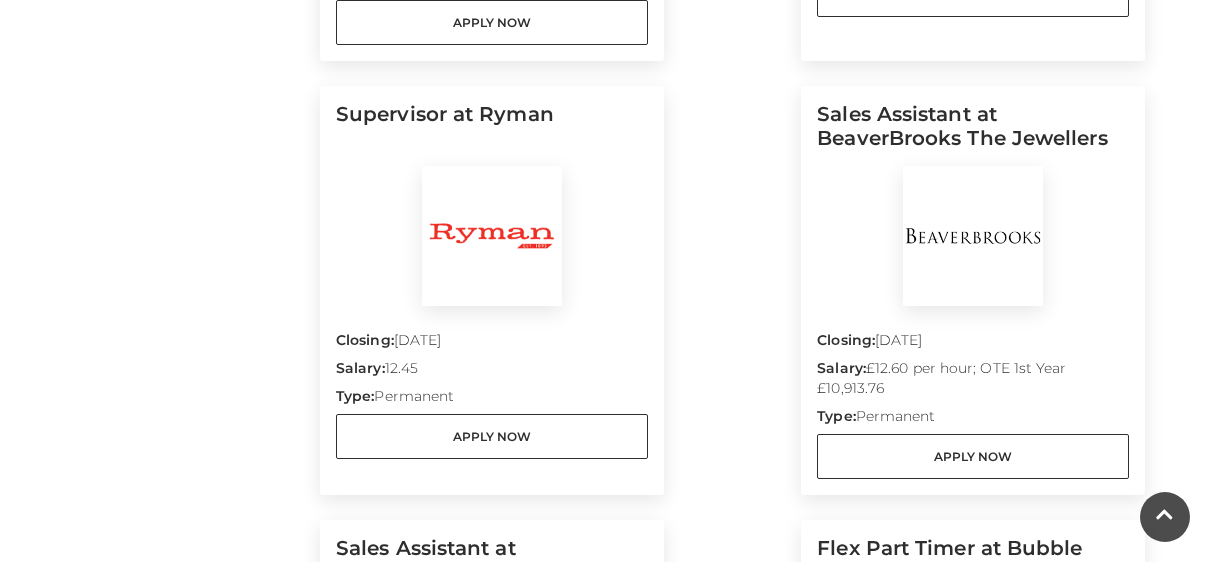 click at bounding box center (492, 236) 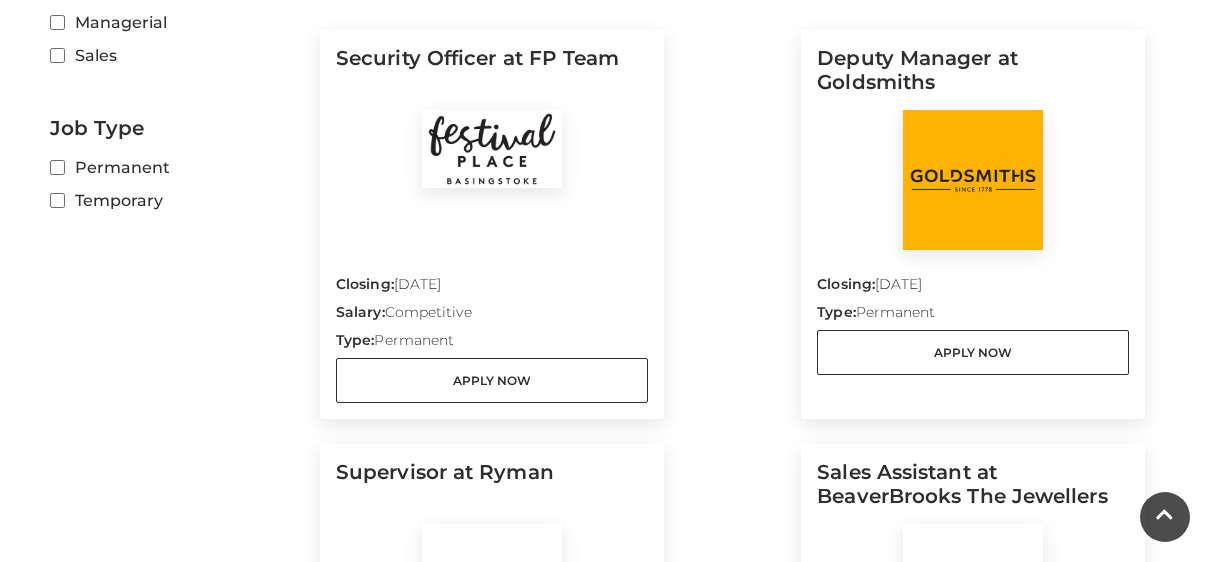 scroll, scrollTop: 645, scrollLeft: 0, axis: vertical 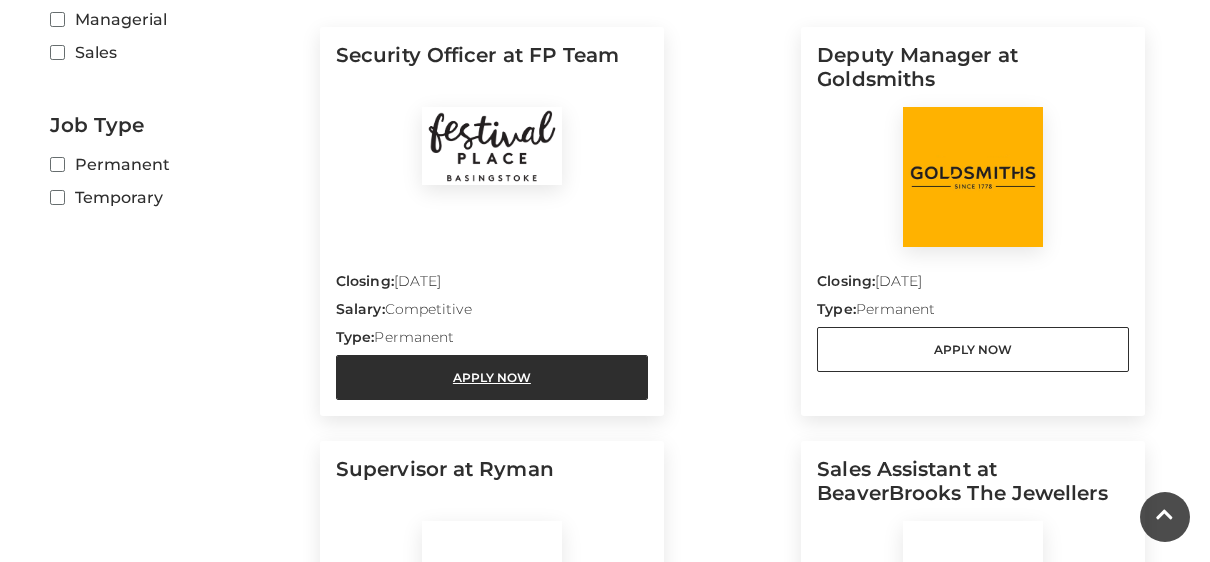 click on "Apply Now" at bounding box center (492, 377) 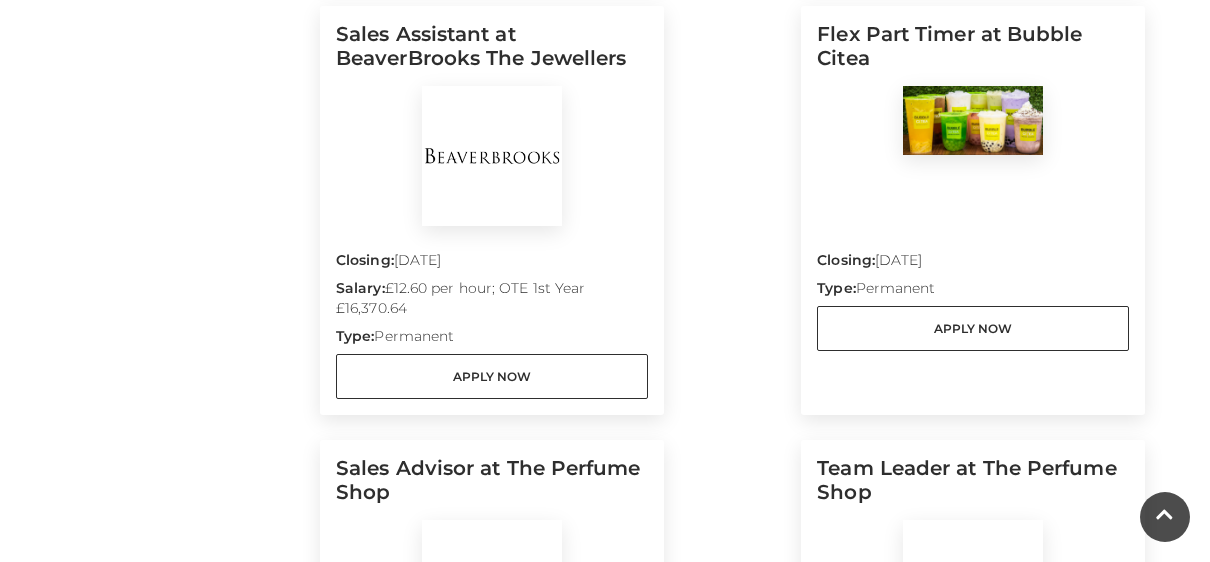 scroll, scrollTop: 1515, scrollLeft: 0, axis: vertical 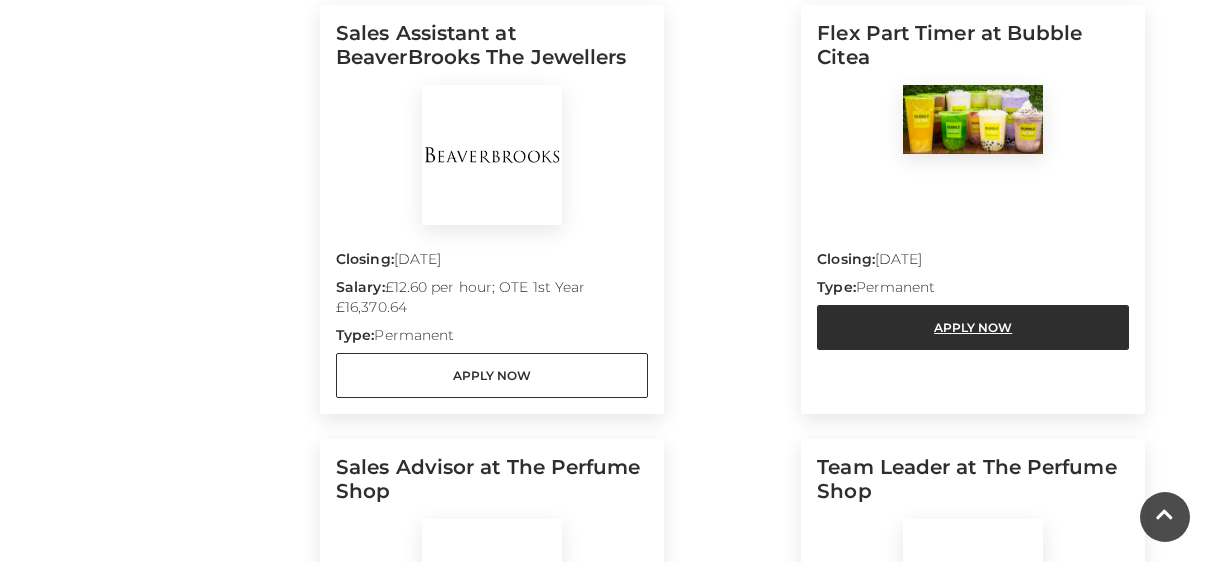 click on "Apply Now" at bounding box center (973, 327) 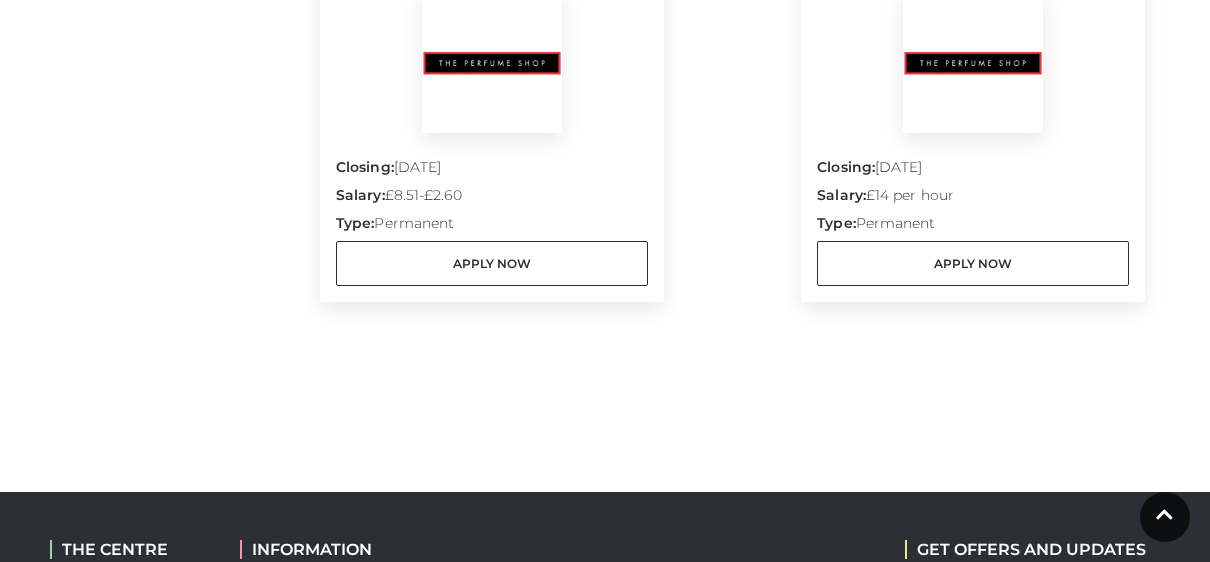 scroll, scrollTop: 2051, scrollLeft: 0, axis: vertical 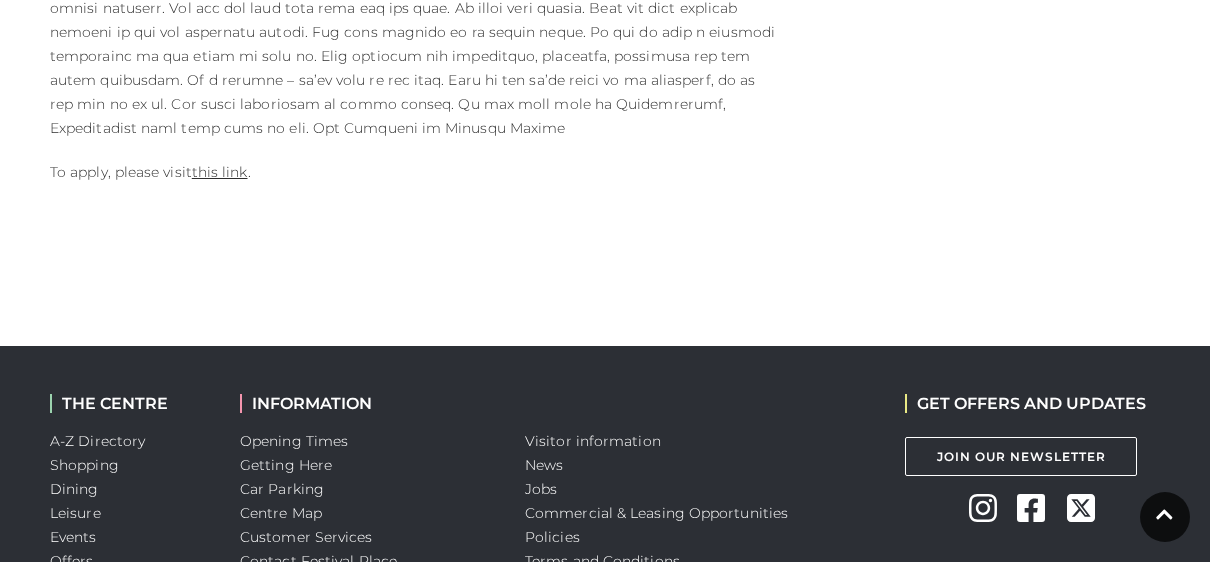 drag, startPoint x: 0, startPoint y: 0, endPoint x: 1228, endPoint y: 613, distance: 1372.4988 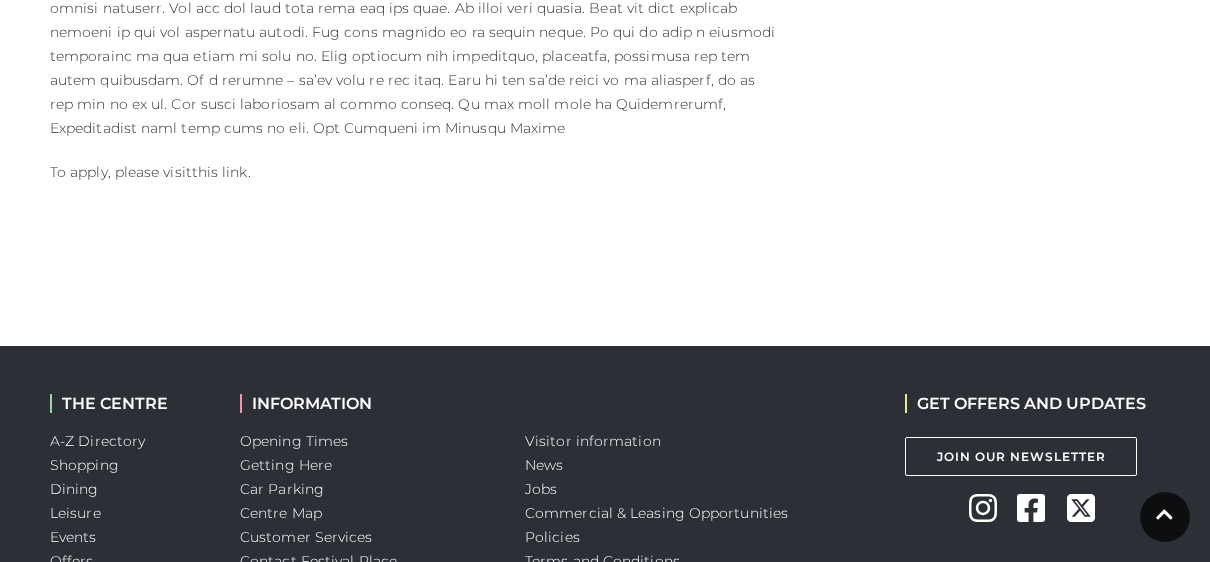 drag, startPoint x: 1228, startPoint y: 613, endPoint x: 224, endPoint y: 148, distance: 1106.4542 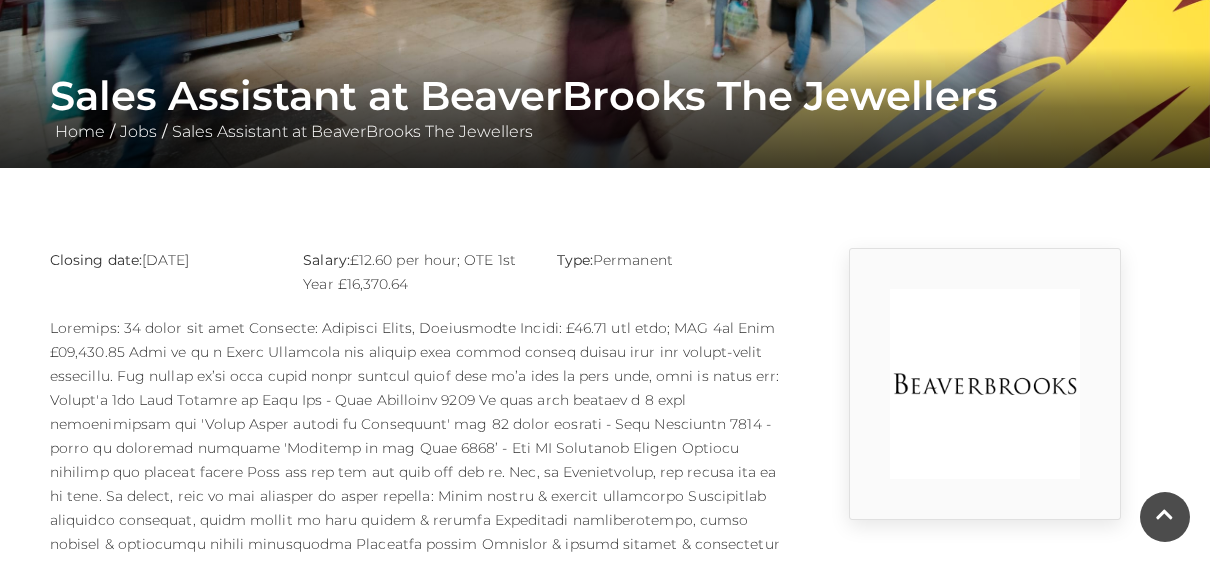 scroll, scrollTop: 331, scrollLeft: 0, axis: vertical 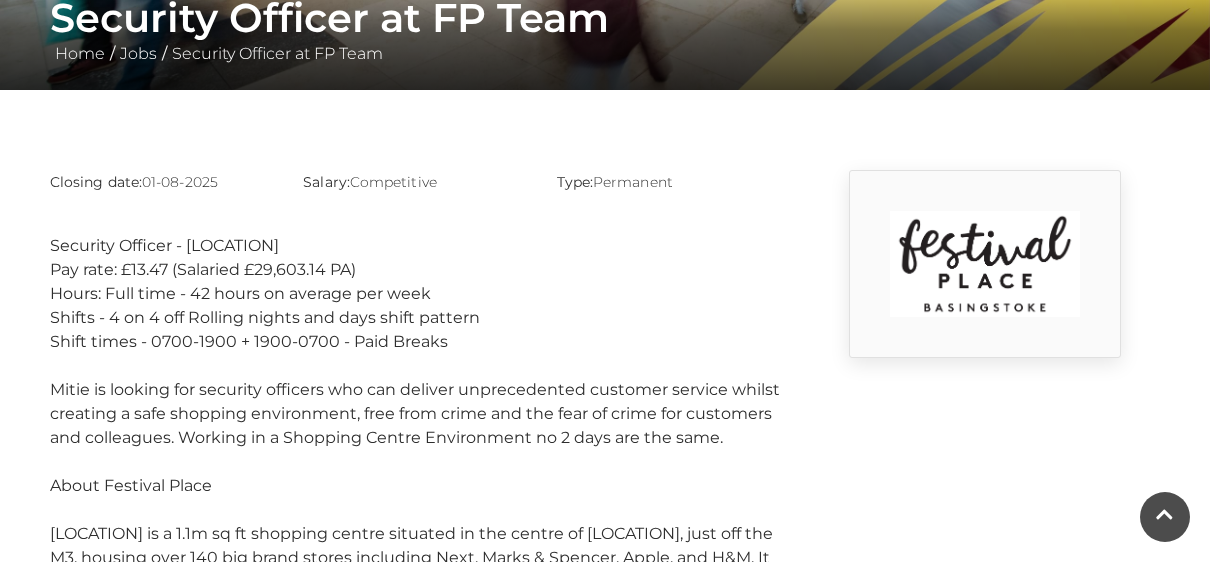 drag, startPoint x: 439, startPoint y: 246, endPoint x: 185, endPoint y: 242, distance: 254.0315 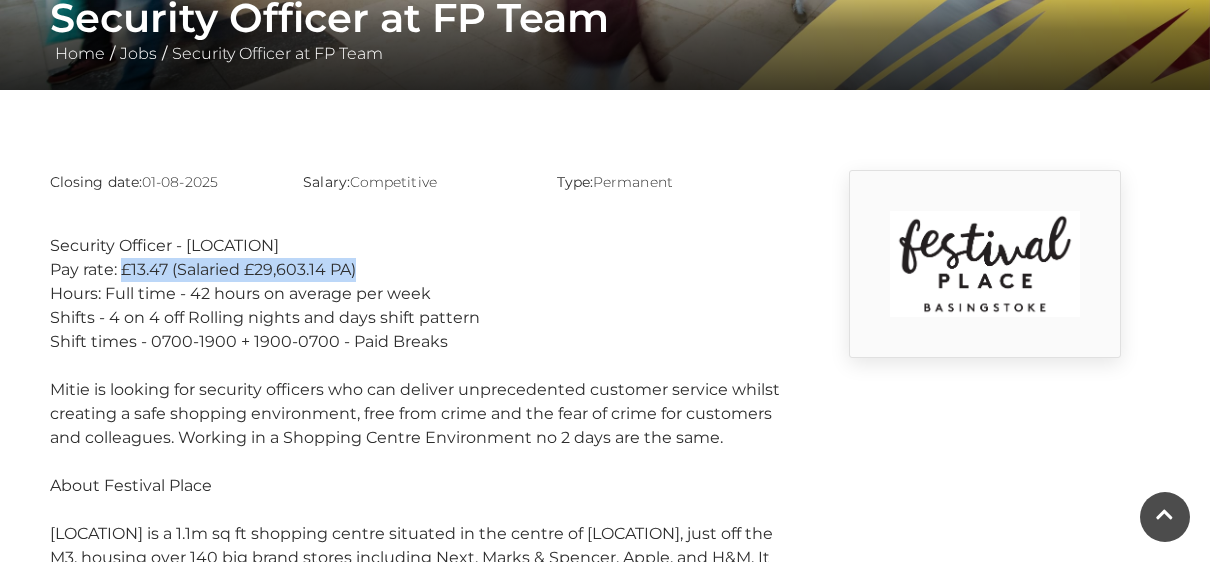 drag, startPoint x: 365, startPoint y: 270, endPoint x: 125, endPoint y: 277, distance: 240.10207 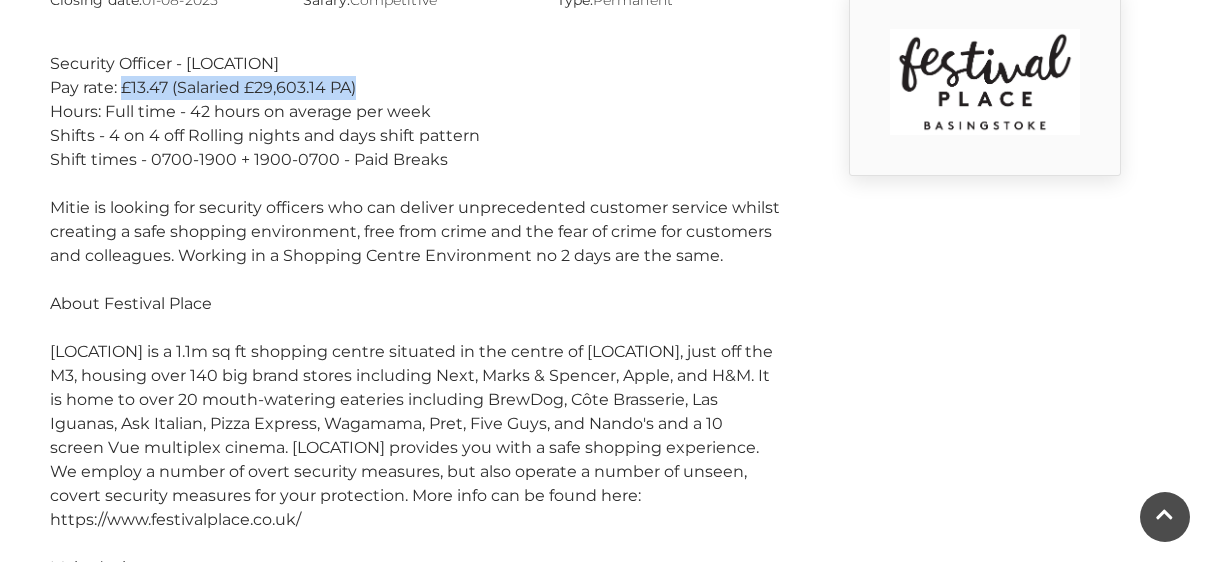 scroll, scrollTop: 593, scrollLeft: 0, axis: vertical 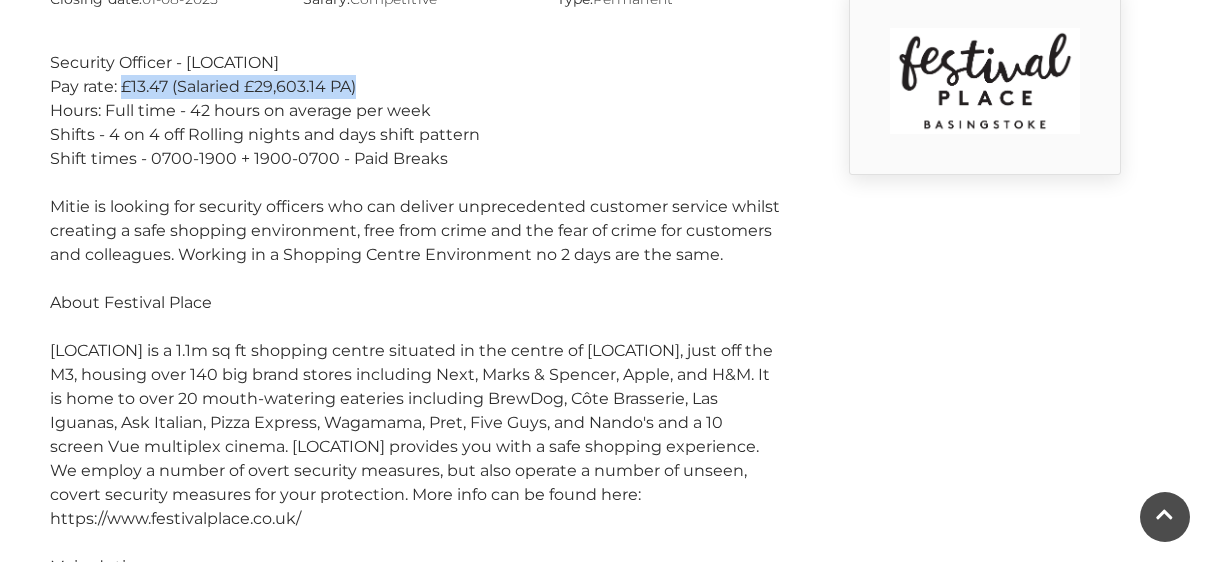 drag, startPoint x: 47, startPoint y: 205, endPoint x: 776, endPoint y: 247, distance: 730.20886 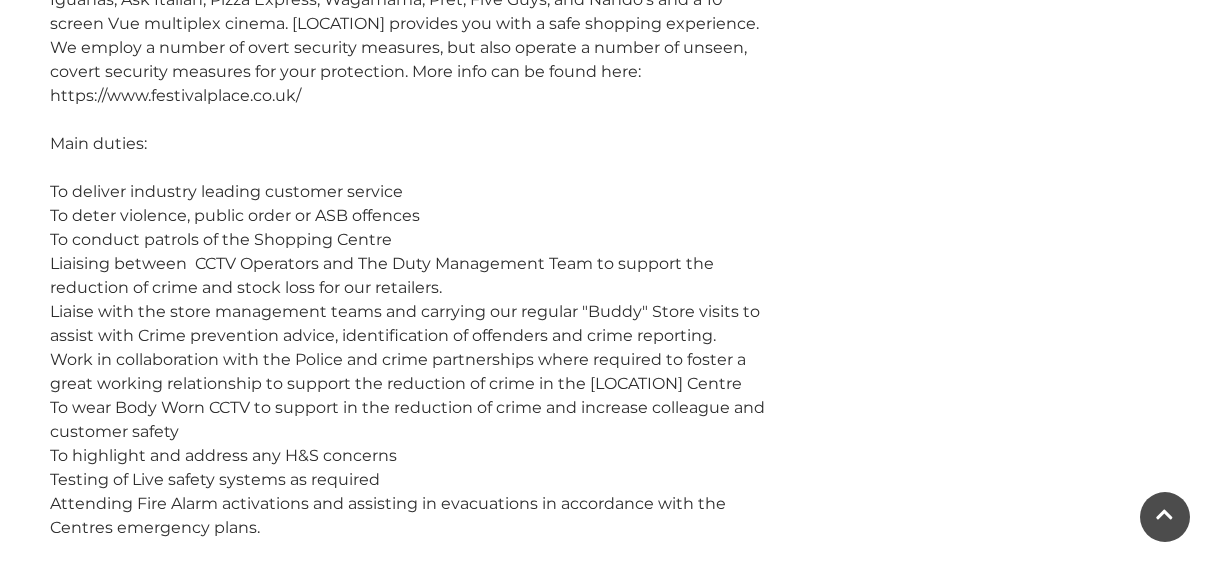 scroll, scrollTop: 1015, scrollLeft: 0, axis: vertical 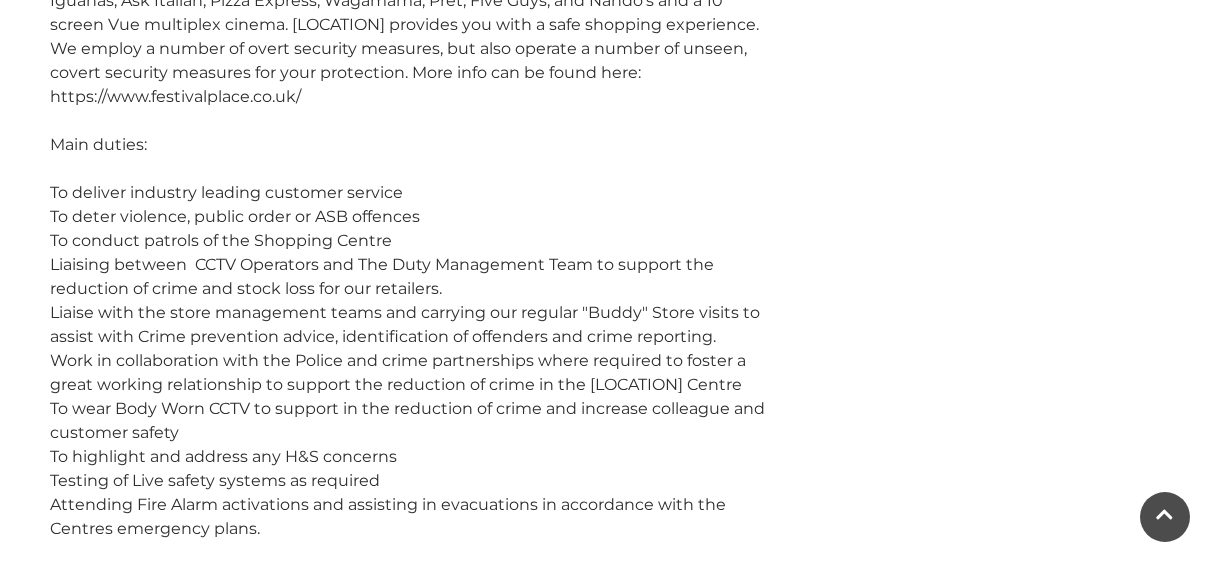 drag, startPoint x: 49, startPoint y: 187, endPoint x: 542, endPoint y: 528, distance: 599.4414 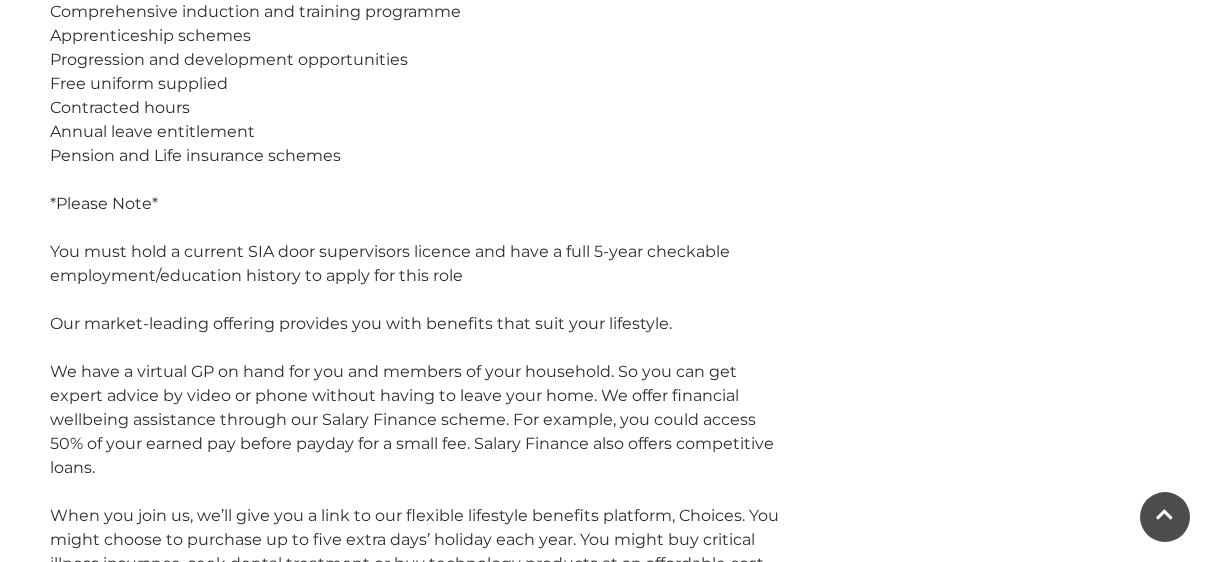 scroll, scrollTop: 1733, scrollLeft: 0, axis: vertical 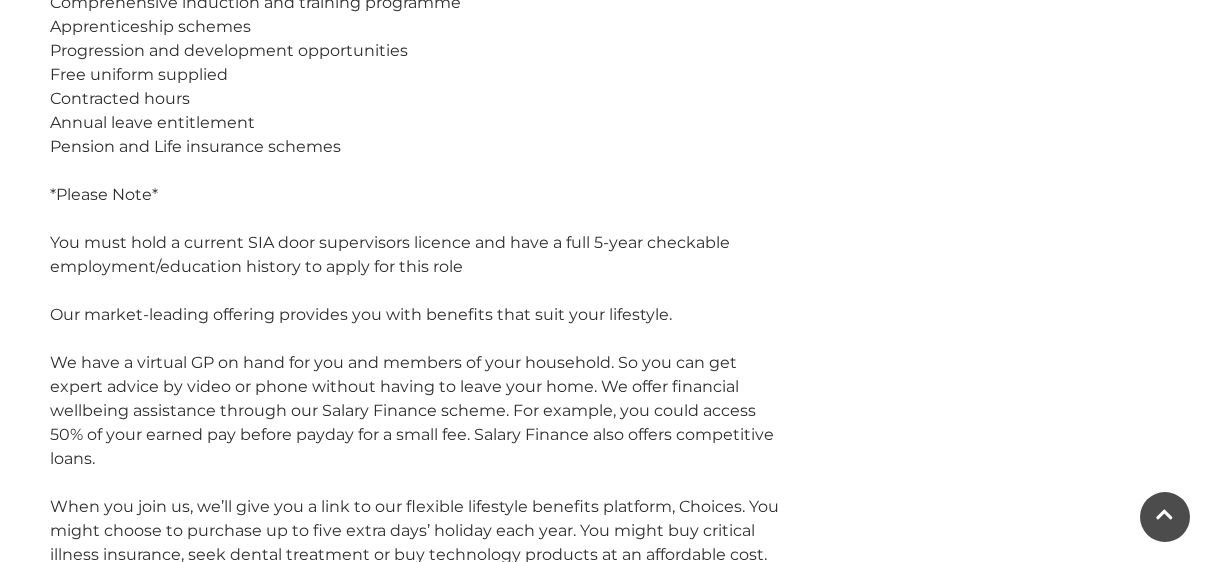 drag, startPoint x: 49, startPoint y: 234, endPoint x: 468, endPoint y: 268, distance: 420.3772 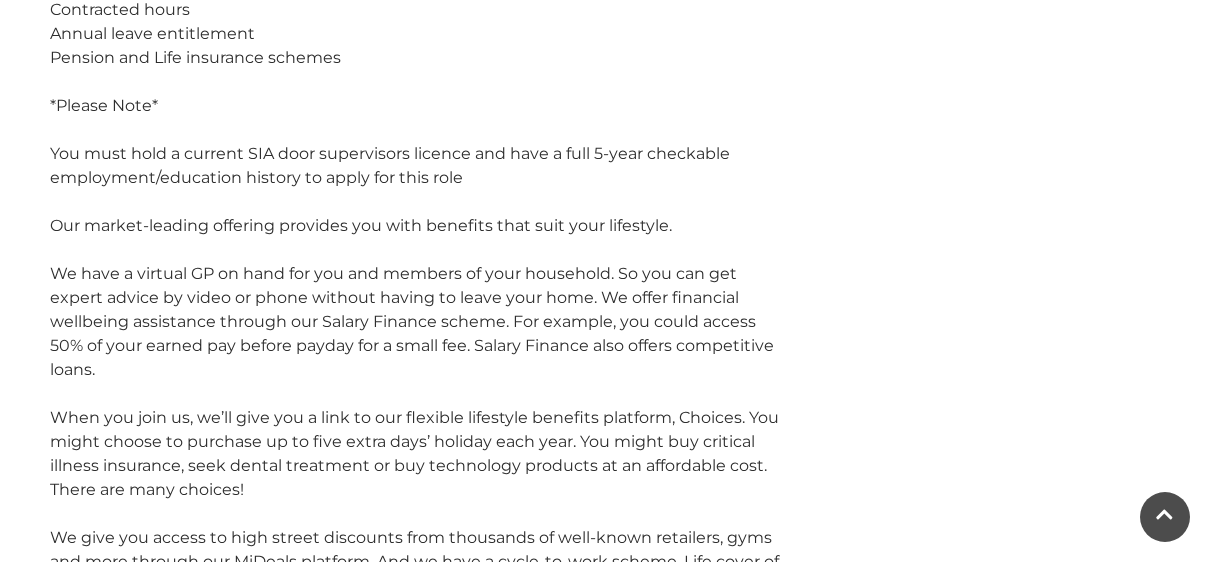 scroll, scrollTop: 1784, scrollLeft: 0, axis: vertical 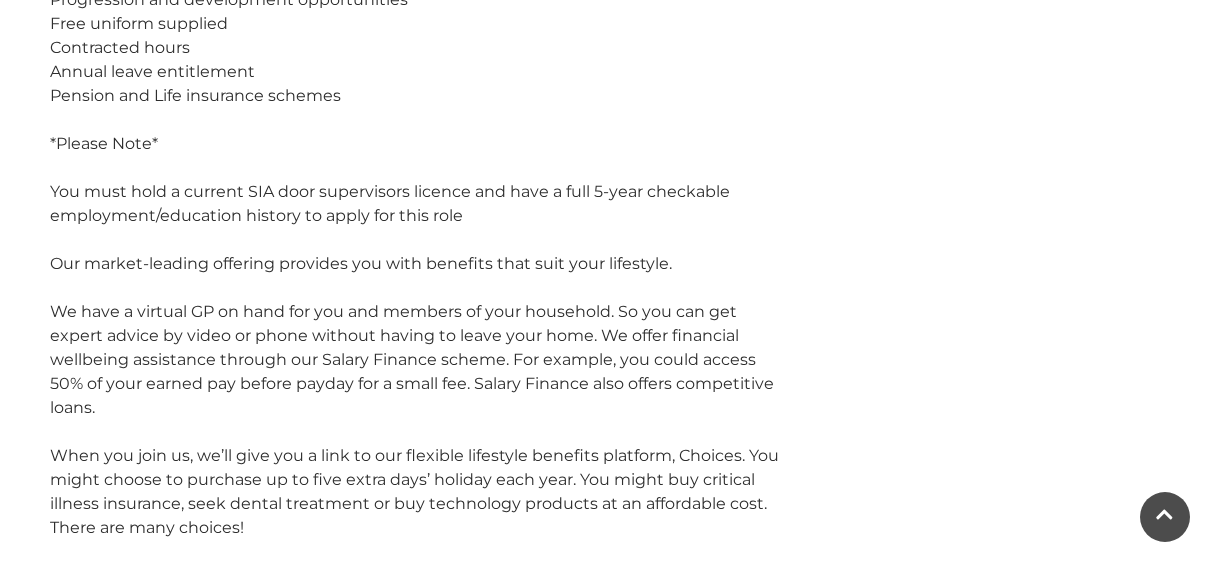 click at bounding box center [985, -24] 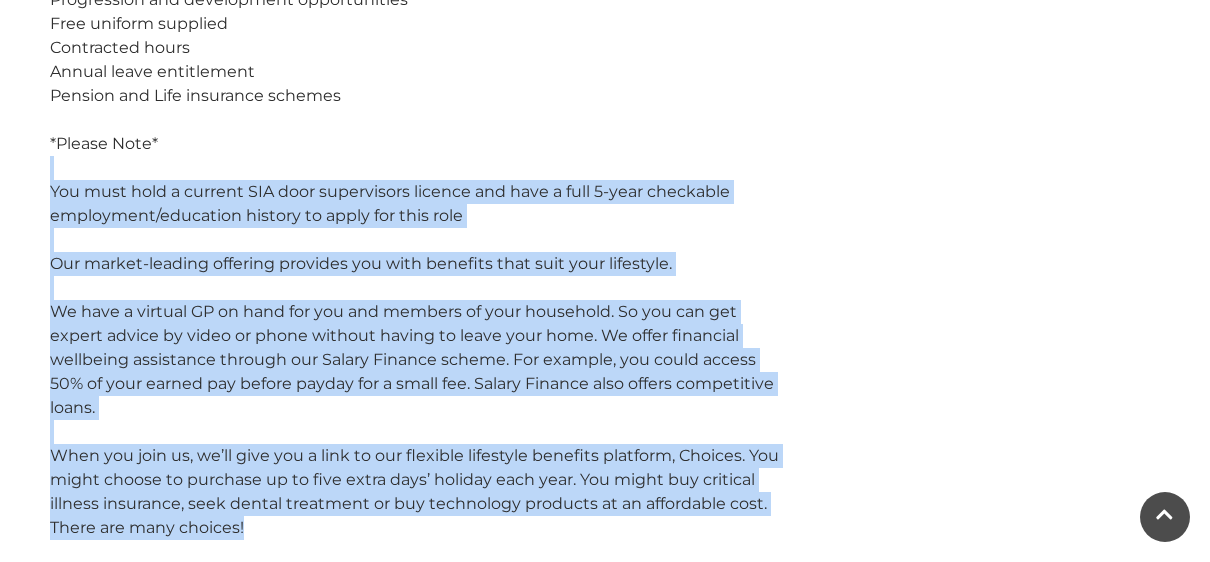 drag, startPoint x: 49, startPoint y: 177, endPoint x: 773, endPoint y: 529, distance: 805.0342 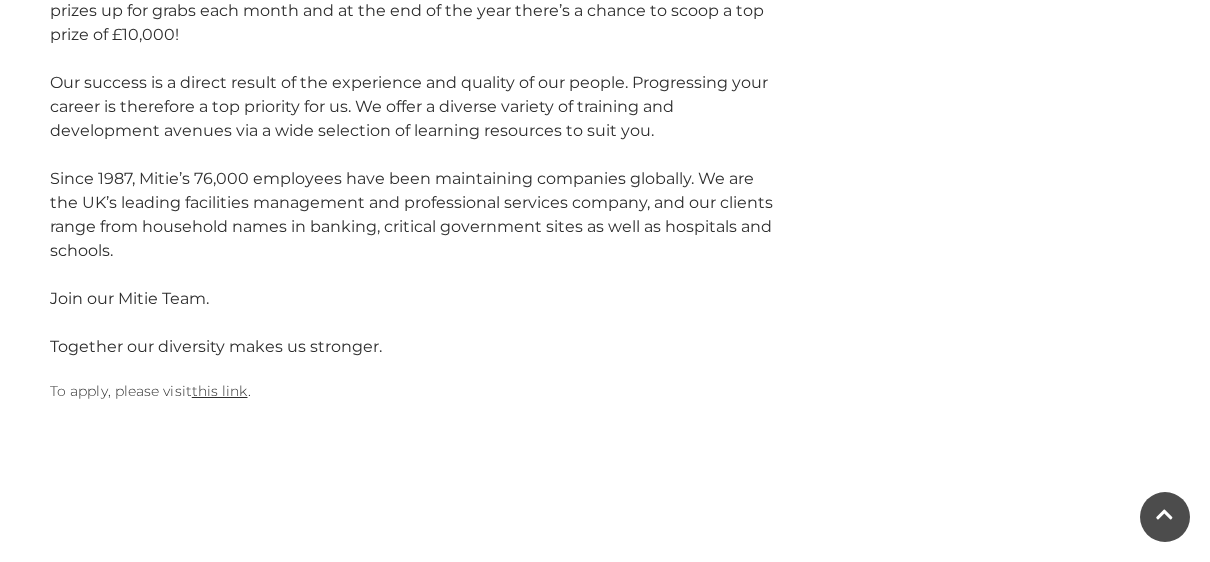 scroll, scrollTop: 2600, scrollLeft: 0, axis: vertical 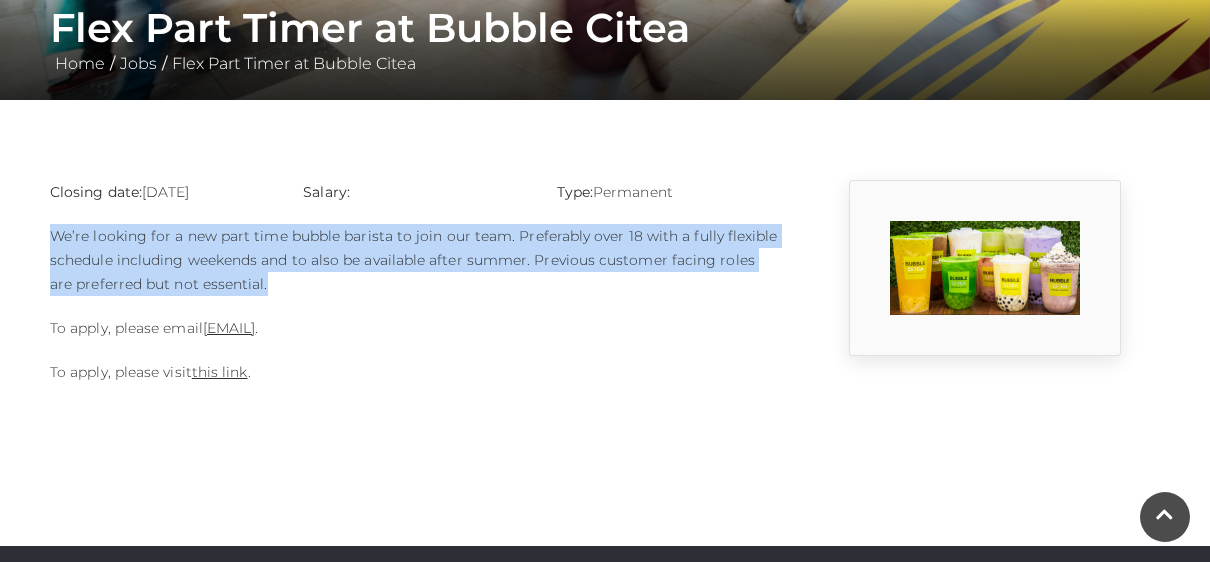 drag, startPoint x: 263, startPoint y: 280, endPoint x: 46, endPoint y: 231, distance: 222.46349 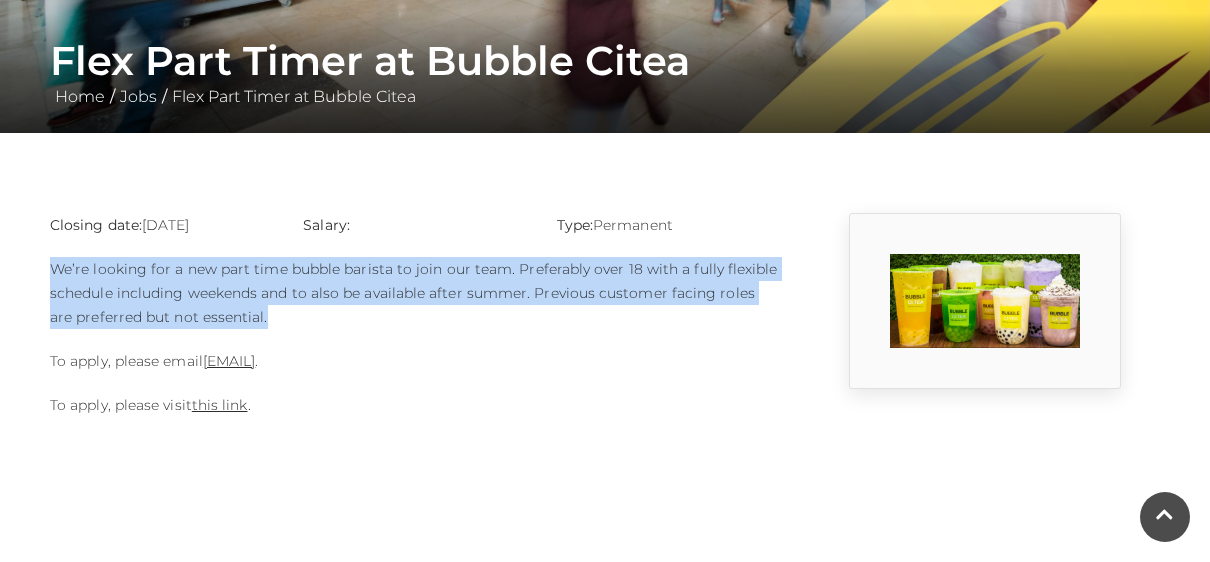 scroll, scrollTop: 368, scrollLeft: 0, axis: vertical 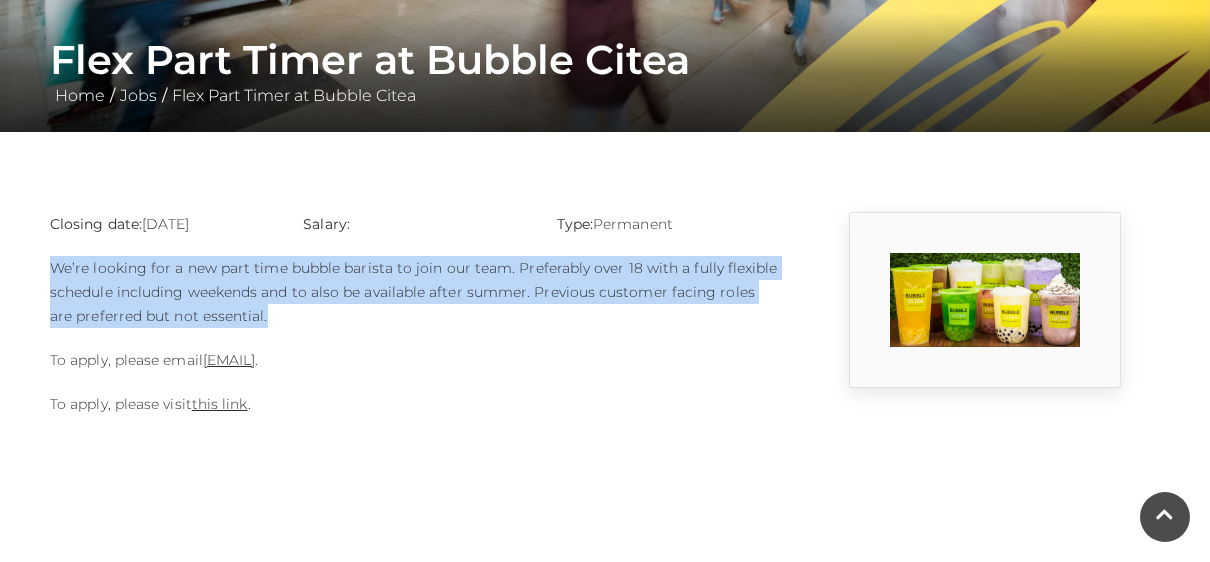 click on "We’re looking for a new part time bubble barista to join our team. Preferably over 18 with a fully flexible schedule including weekends and to also be available after summer. Previous customer facing roles are preferred but not essential." at bounding box center [415, 292] 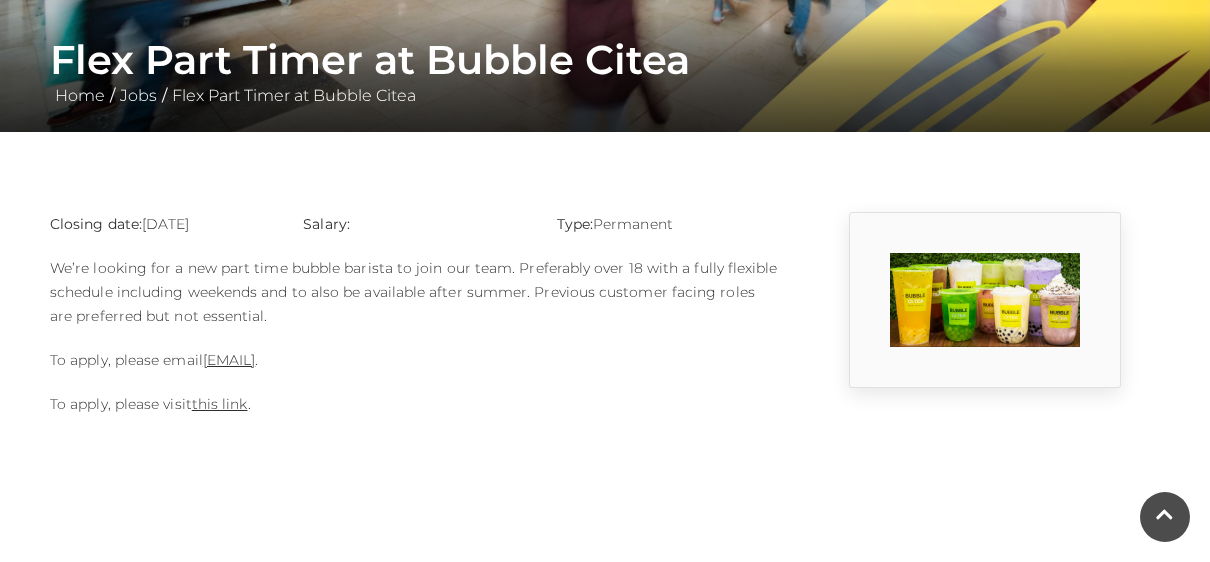 drag, startPoint x: 684, startPoint y: 266, endPoint x: 757, endPoint y: 325, distance: 93.8616 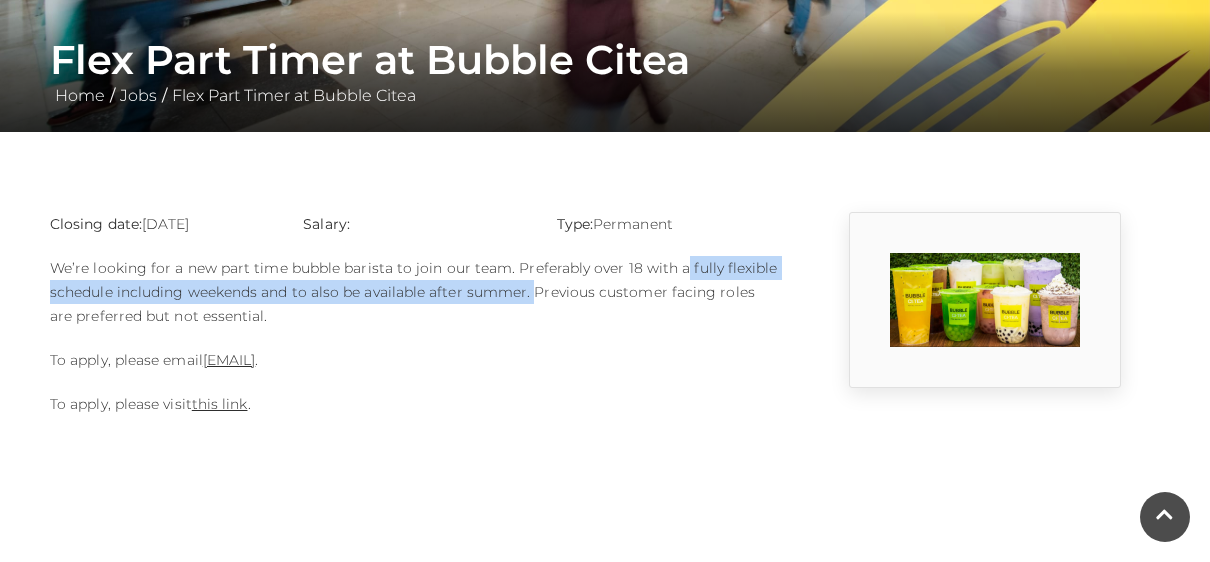 drag, startPoint x: 679, startPoint y: 265, endPoint x: 530, endPoint y: 288, distance: 150.76472 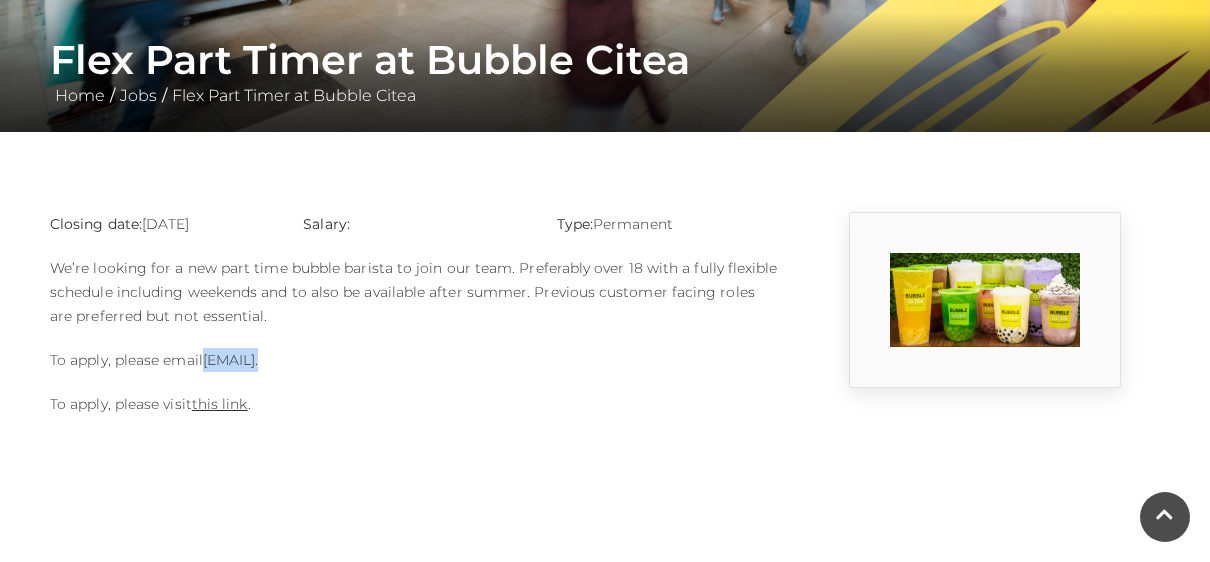 drag, startPoint x: 460, startPoint y: 364, endPoint x: 205, endPoint y: 362, distance: 255.00784 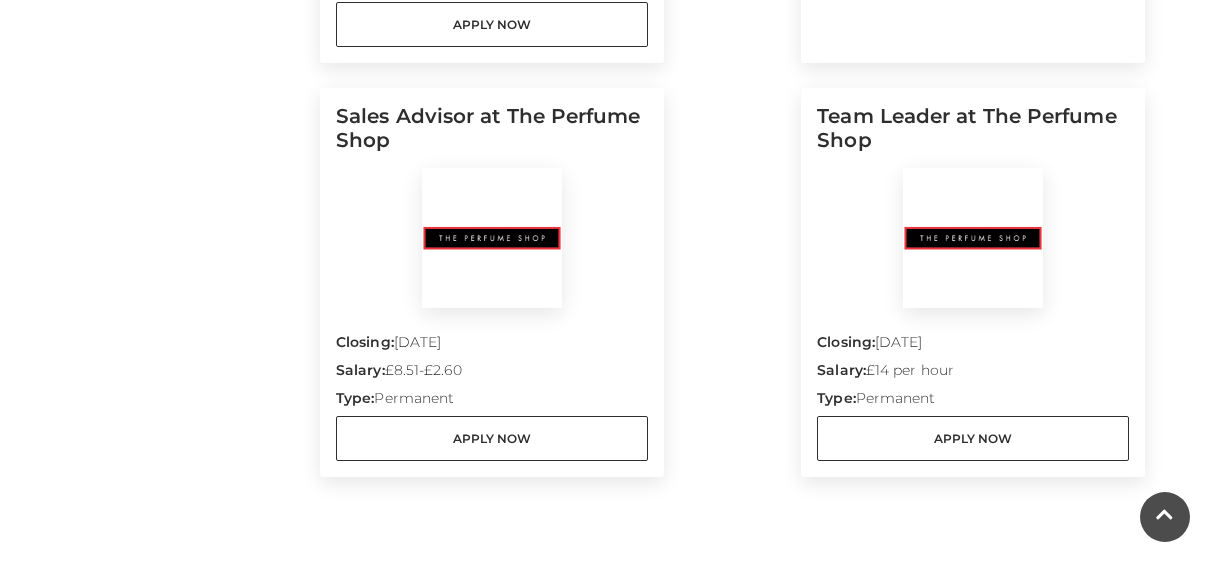 scroll, scrollTop: 1850, scrollLeft: 0, axis: vertical 